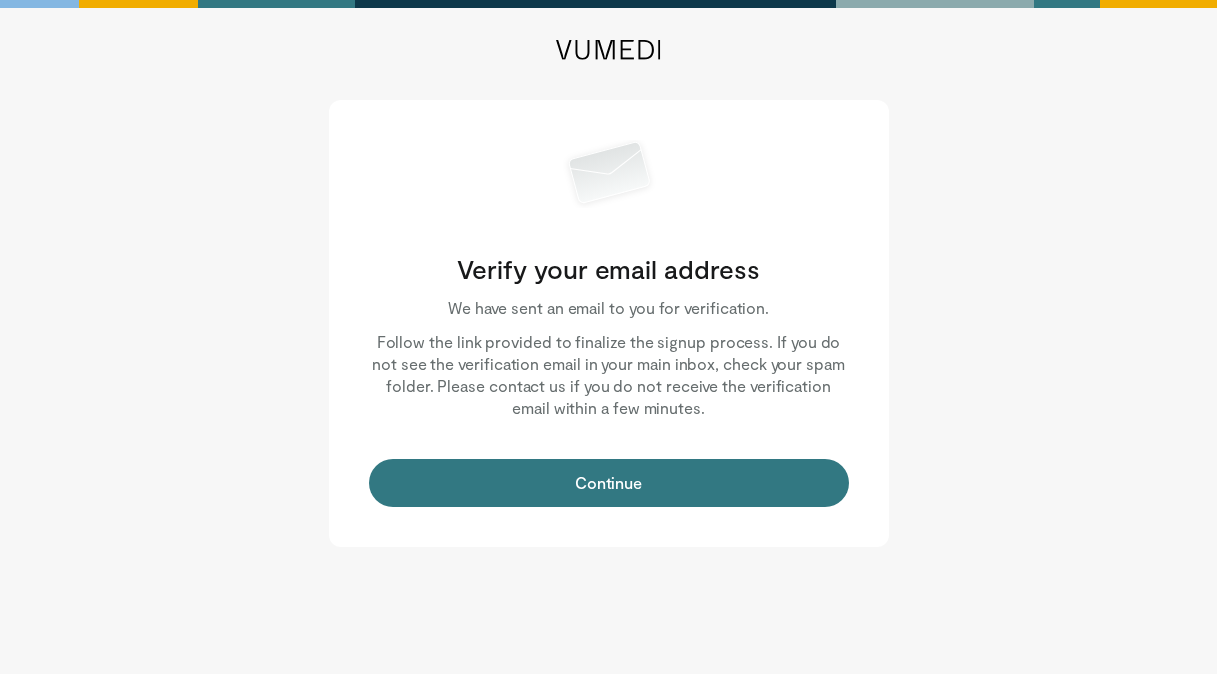scroll, scrollTop: 0, scrollLeft: 0, axis: both 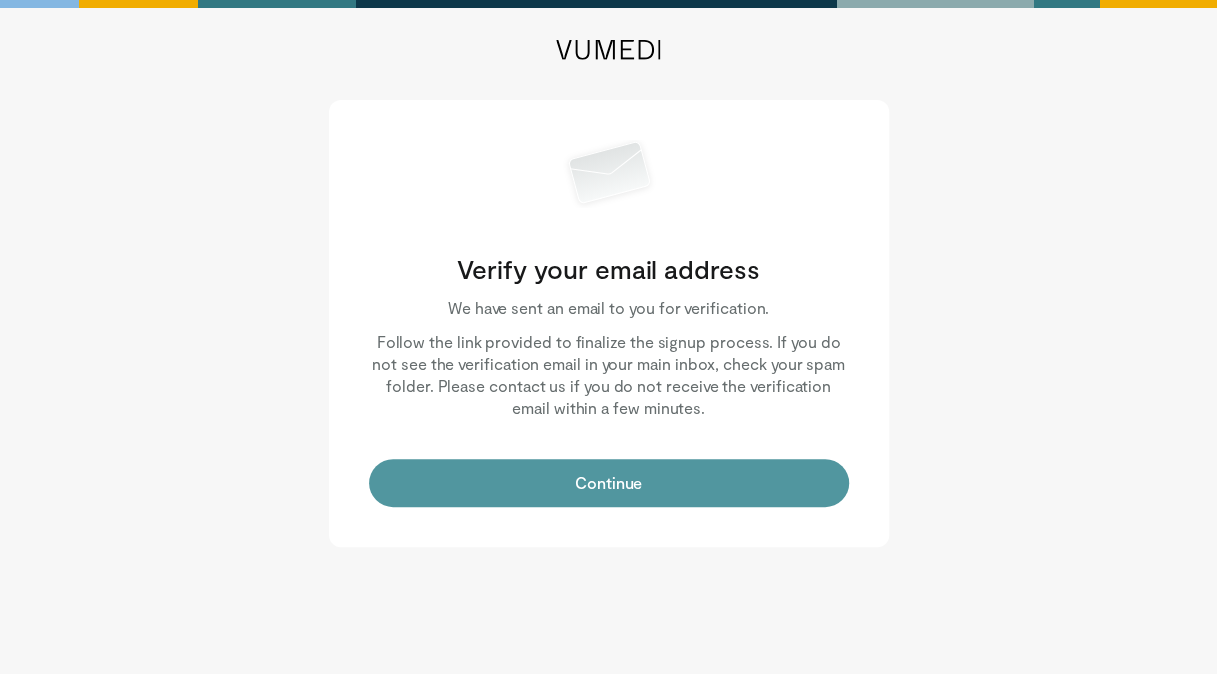 click on "Continue" at bounding box center [609, 483] 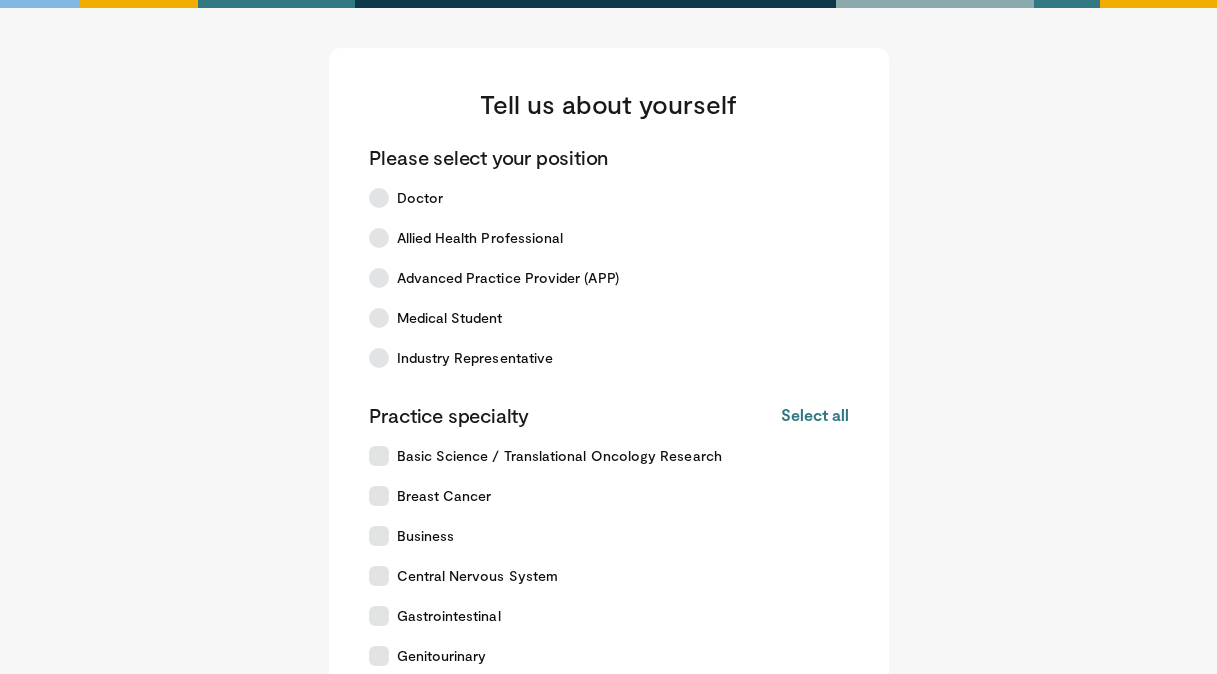 scroll, scrollTop: 0, scrollLeft: 0, axis: both 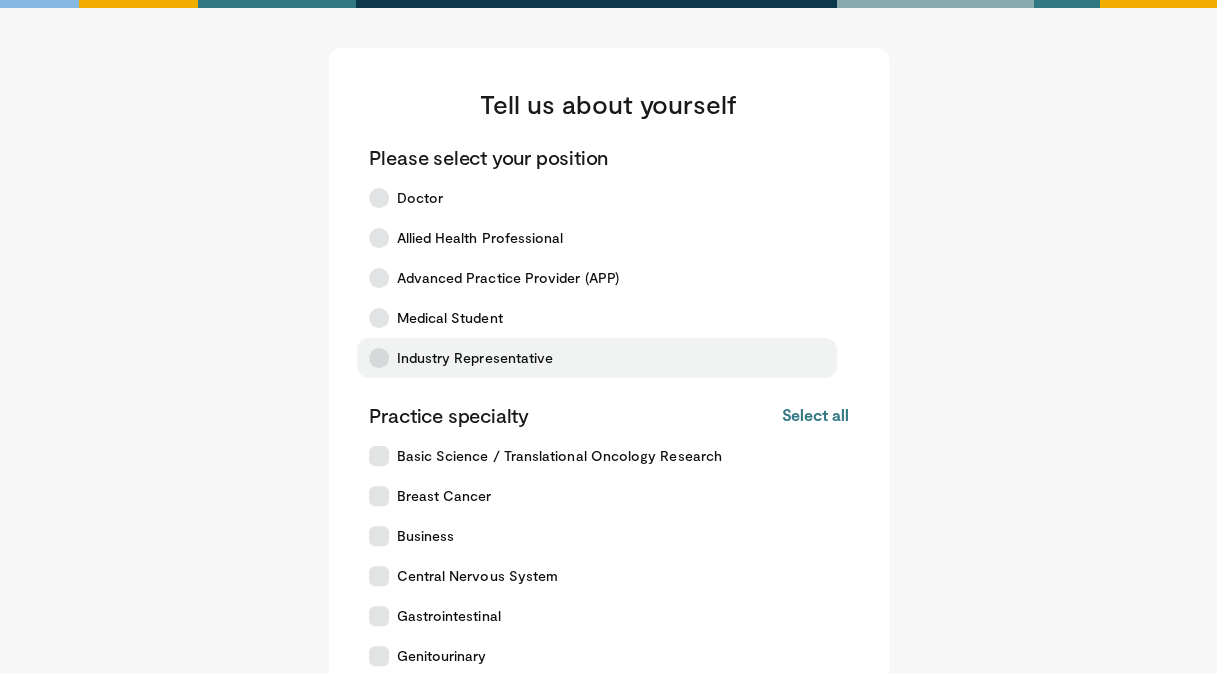 click on "Industry Representative" at bounding box center [475, 358] 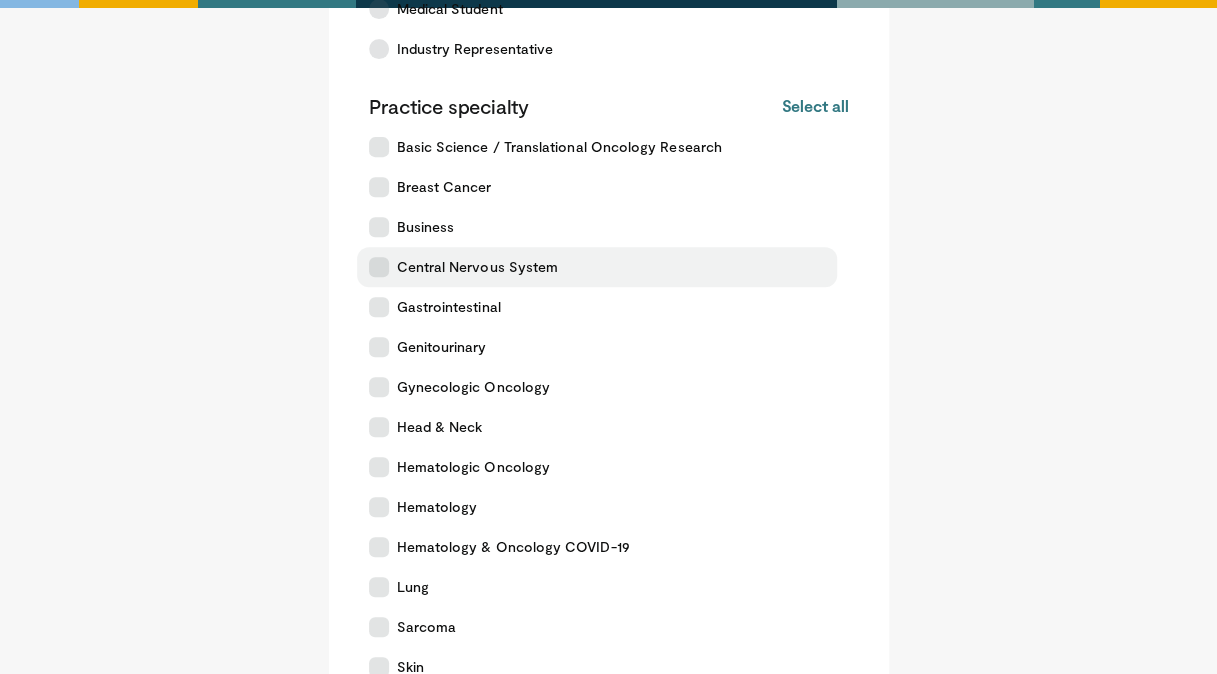 scroll, scrollTop: 310, scrollLeft: 0, axis: vertical 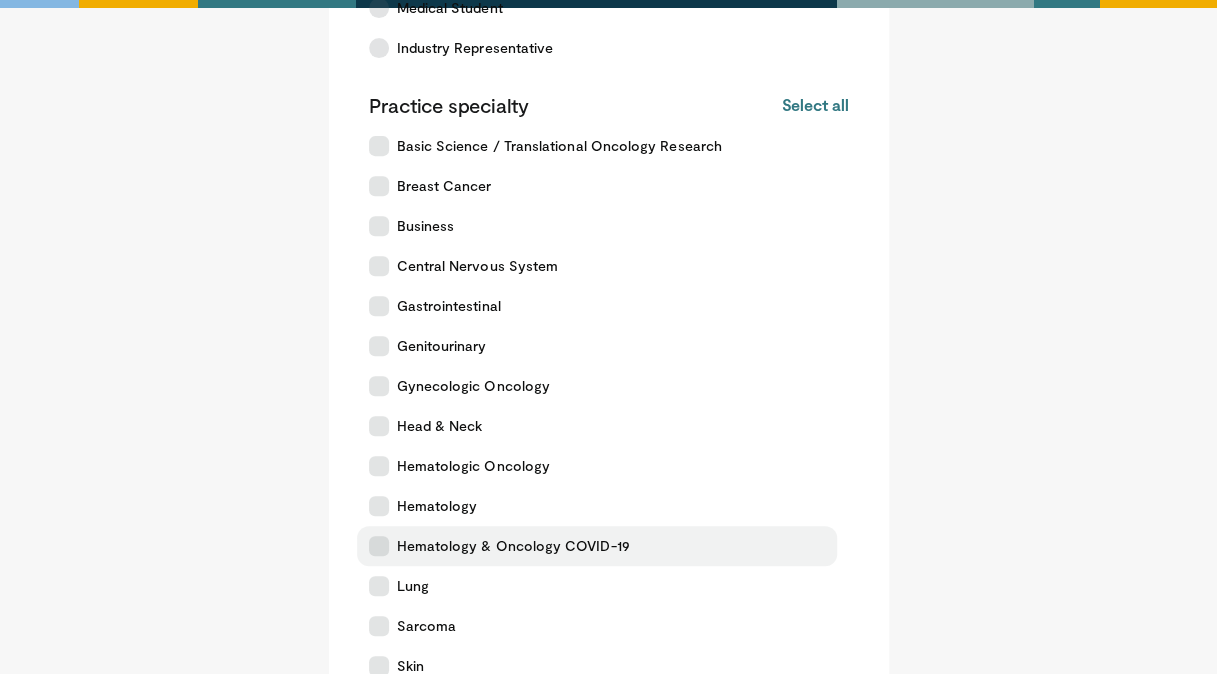 click on "Hematology & Oncology COVID-19" at bounding box center (513, 546) 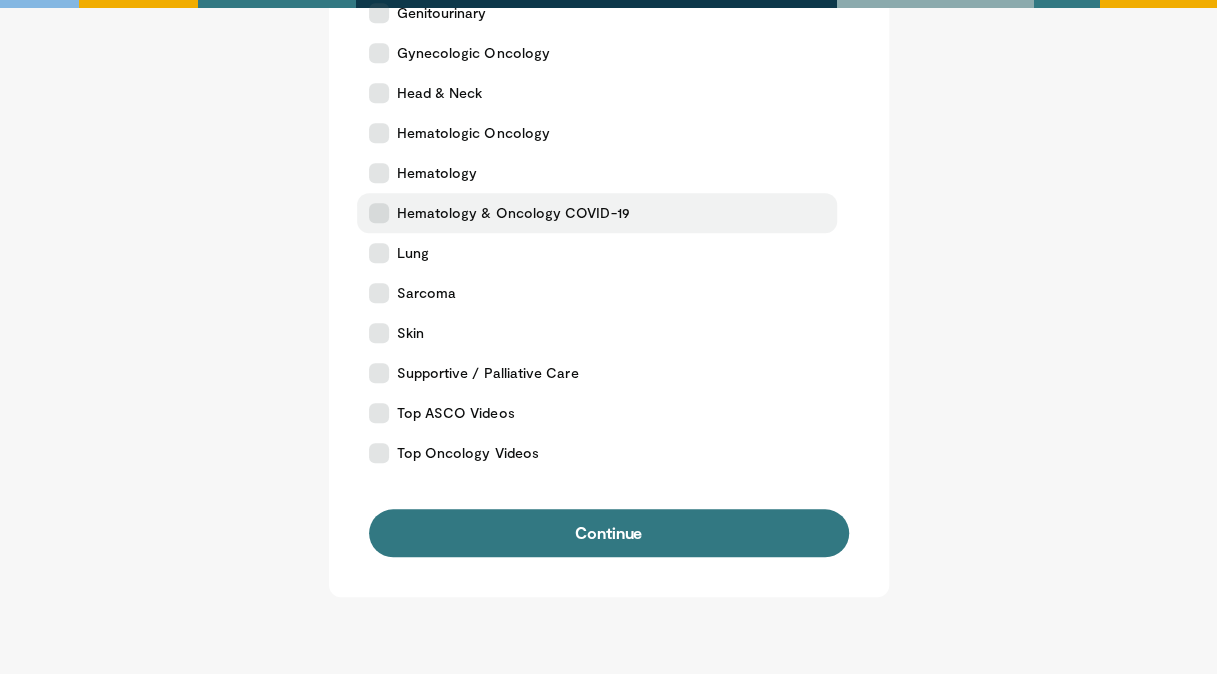 scroll, scrollTop: 644, scrollLeft: 0, axis: vertical 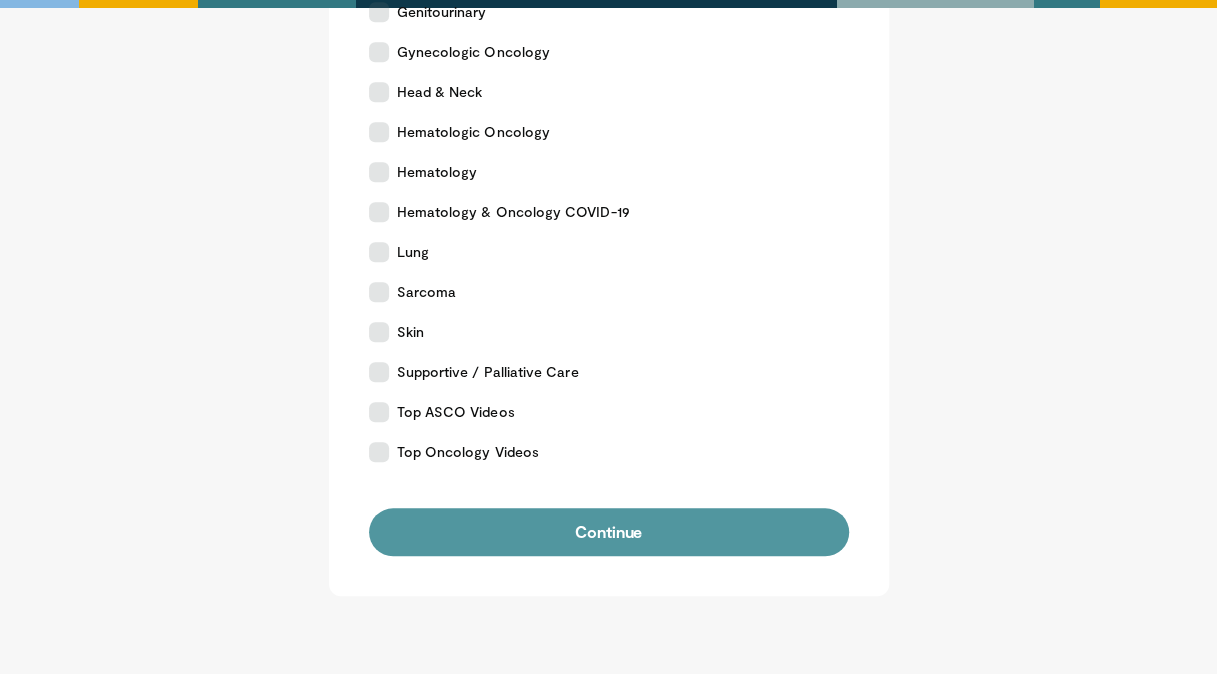 click on "Continue" at bounding box center [609, 532] 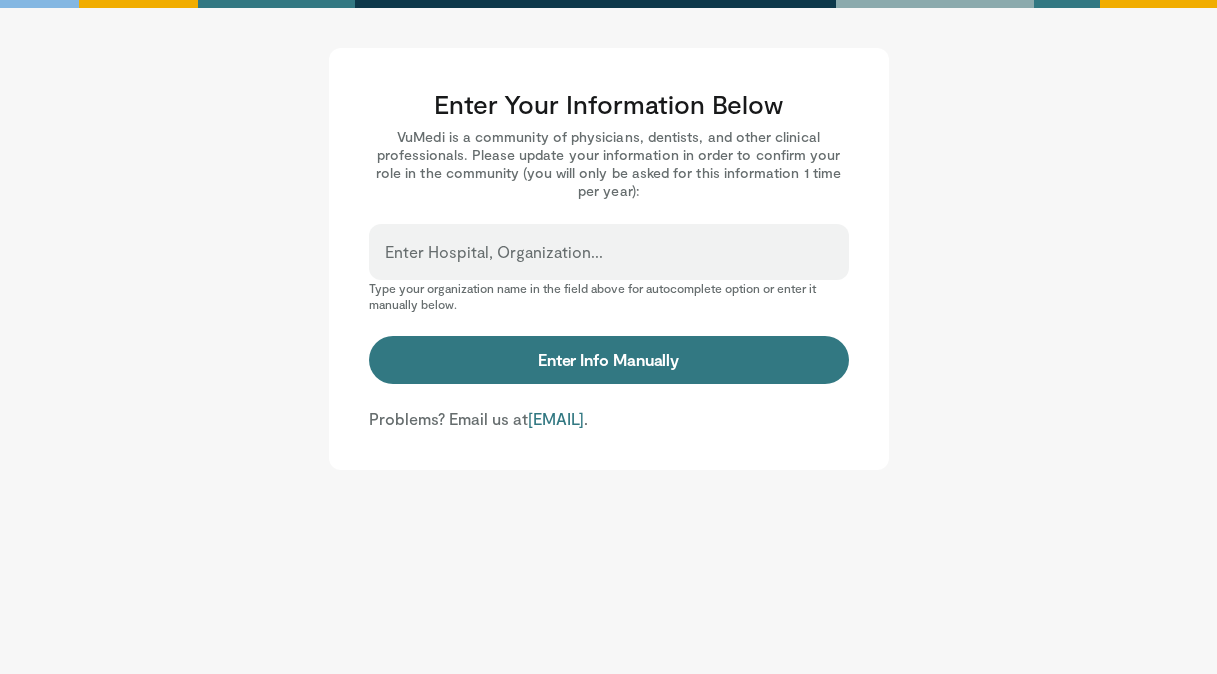 scroll, scrollTop: 0, scrollLeft: 0, axis: both 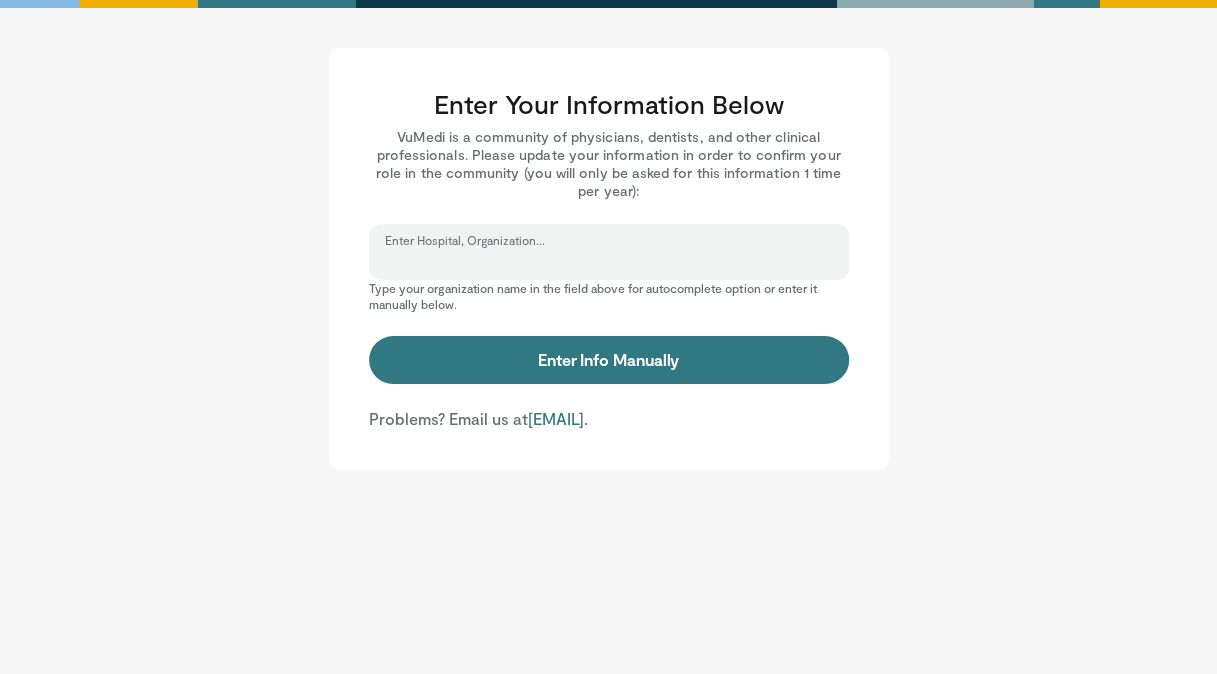 click on "Enter Hospital, Organization..." at bounding box center (609, 261) 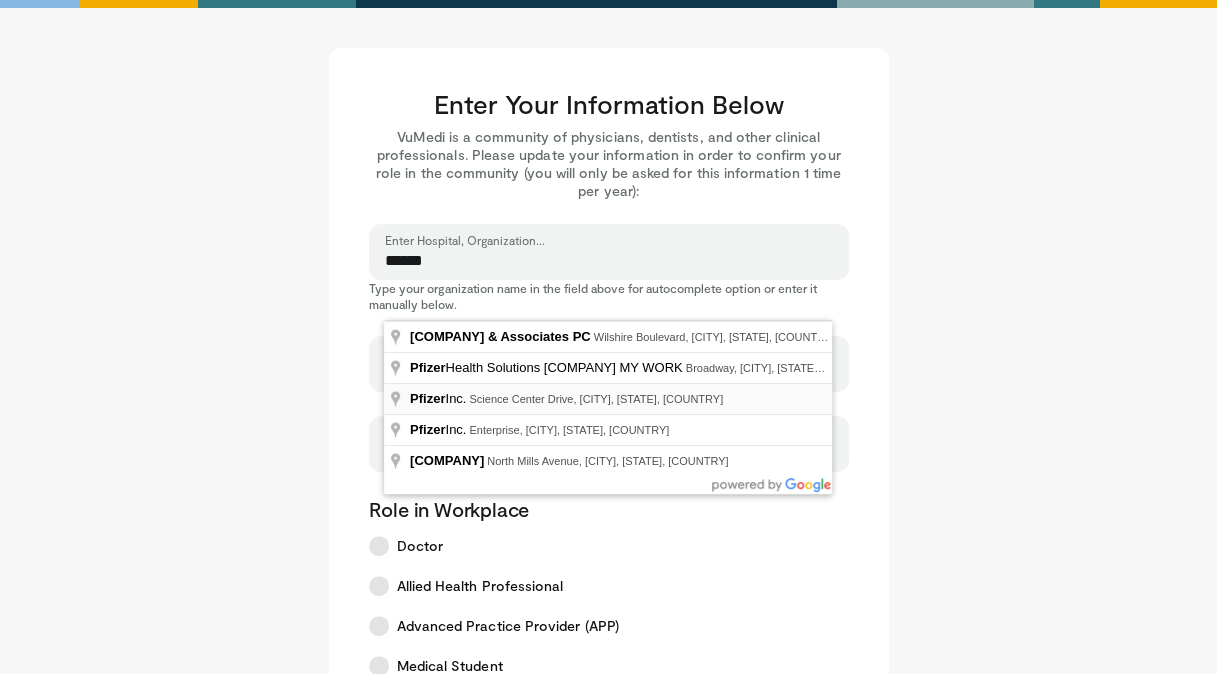 type on "******" 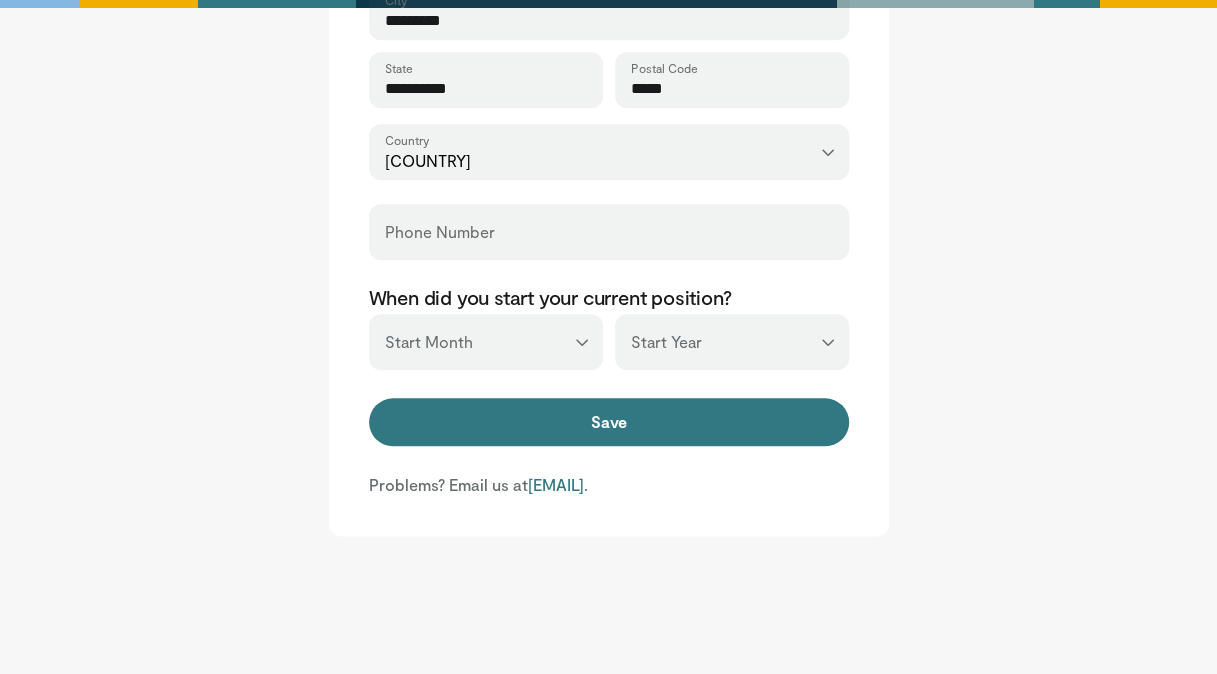 scroll, scrollTop: 836, scrollLeft: 0, axis: vertical 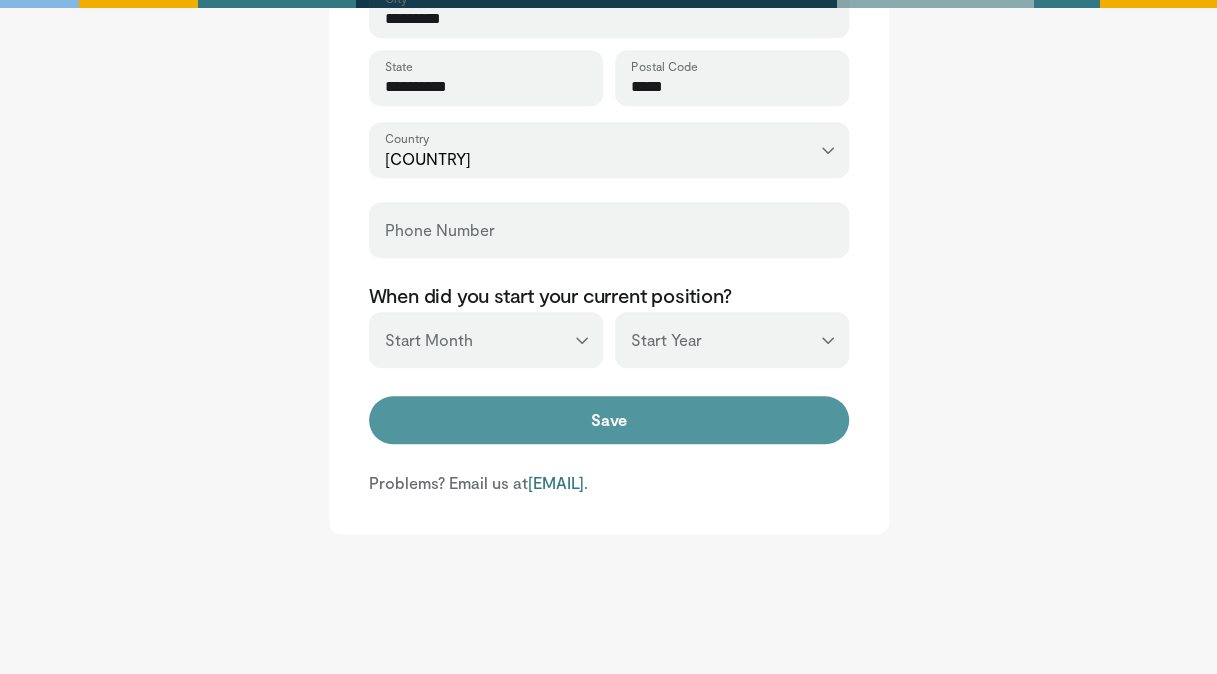 click on "Save" at bounding box center (609, 420) 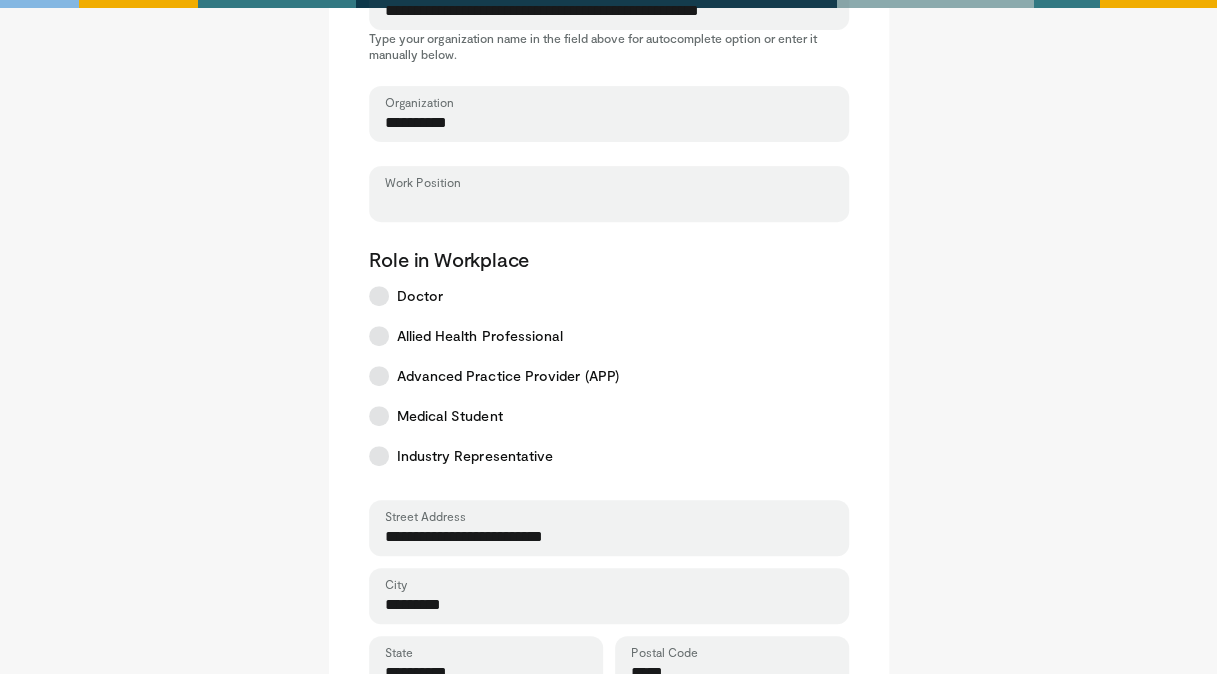 scroll, scrollTop: 247, scrollLeft: 0, axis: vertical 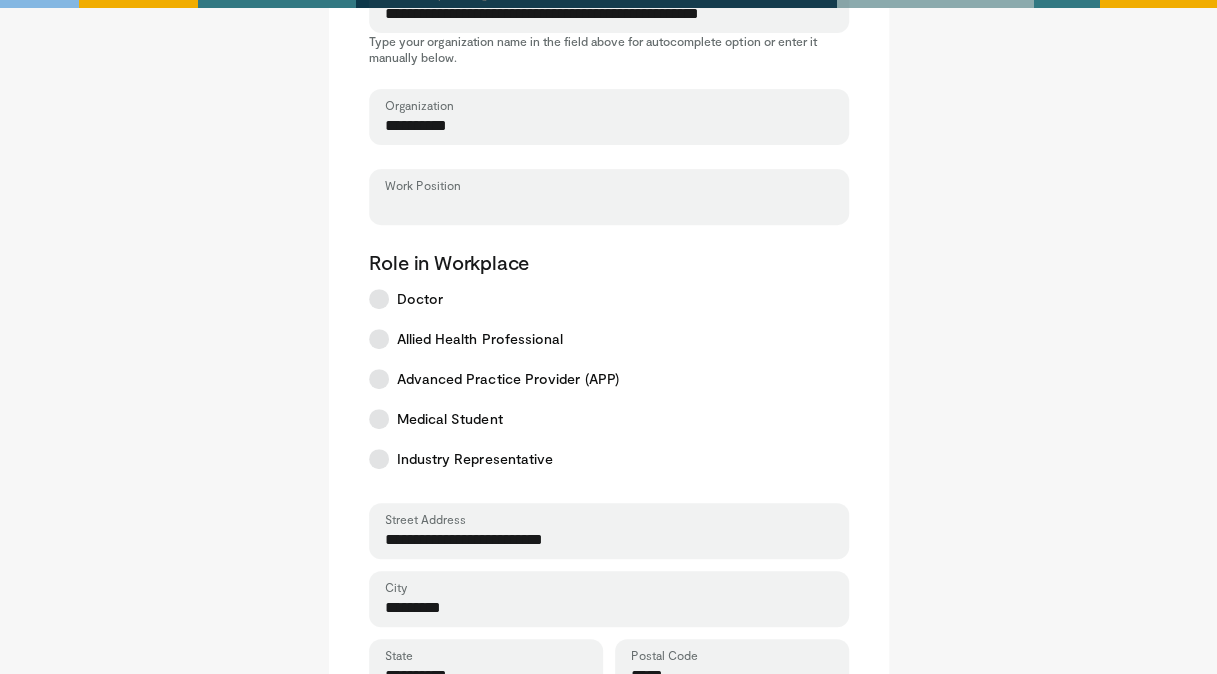 click on "Work Position" at bounding box center (609, 206) 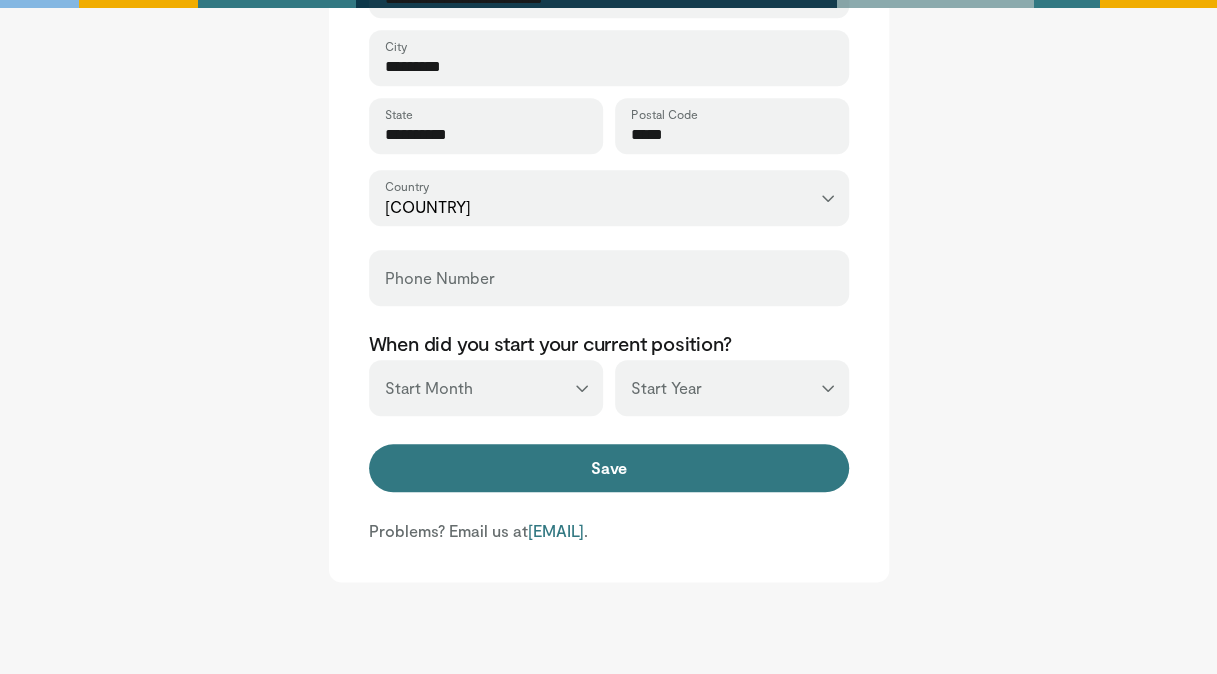 scroll, scrollTop: 873, scrollLeft: 0, axis: vertical 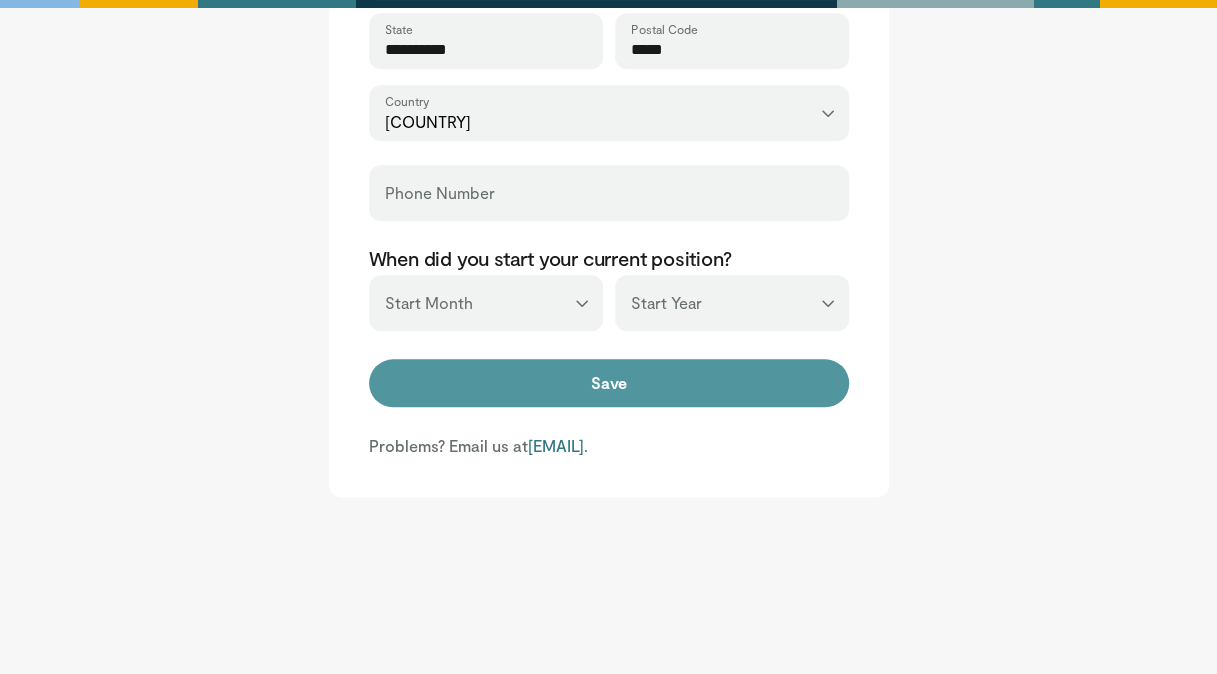 type on "**********" 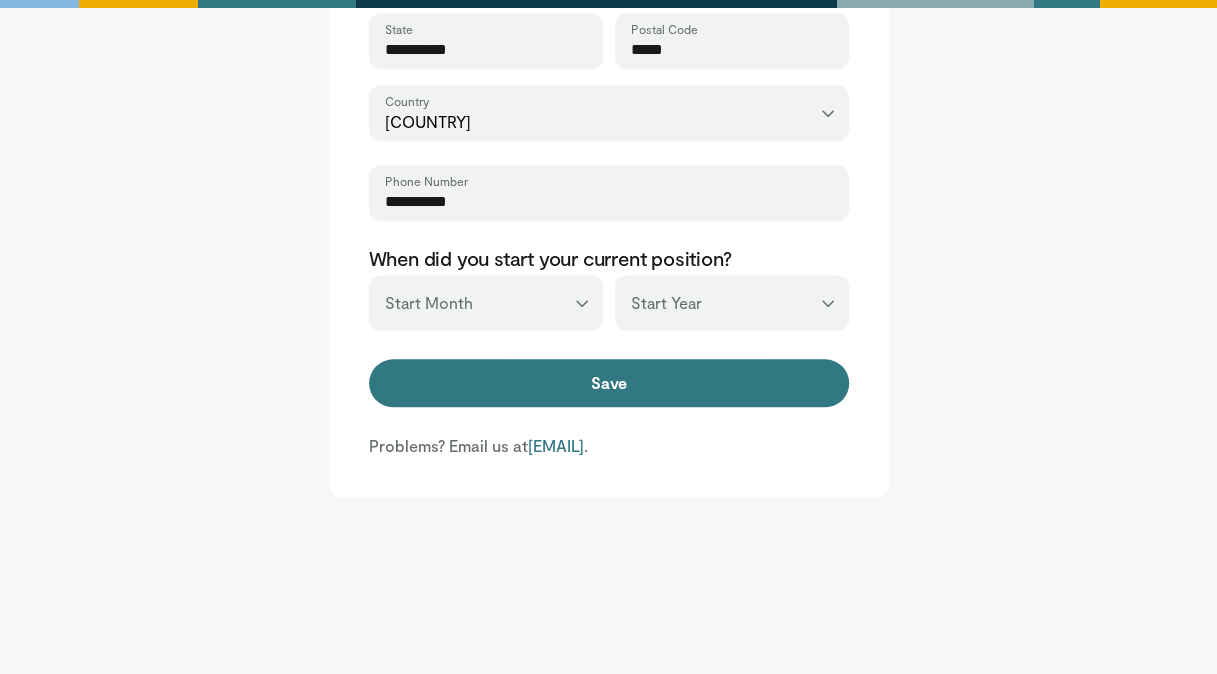 type on "**********" 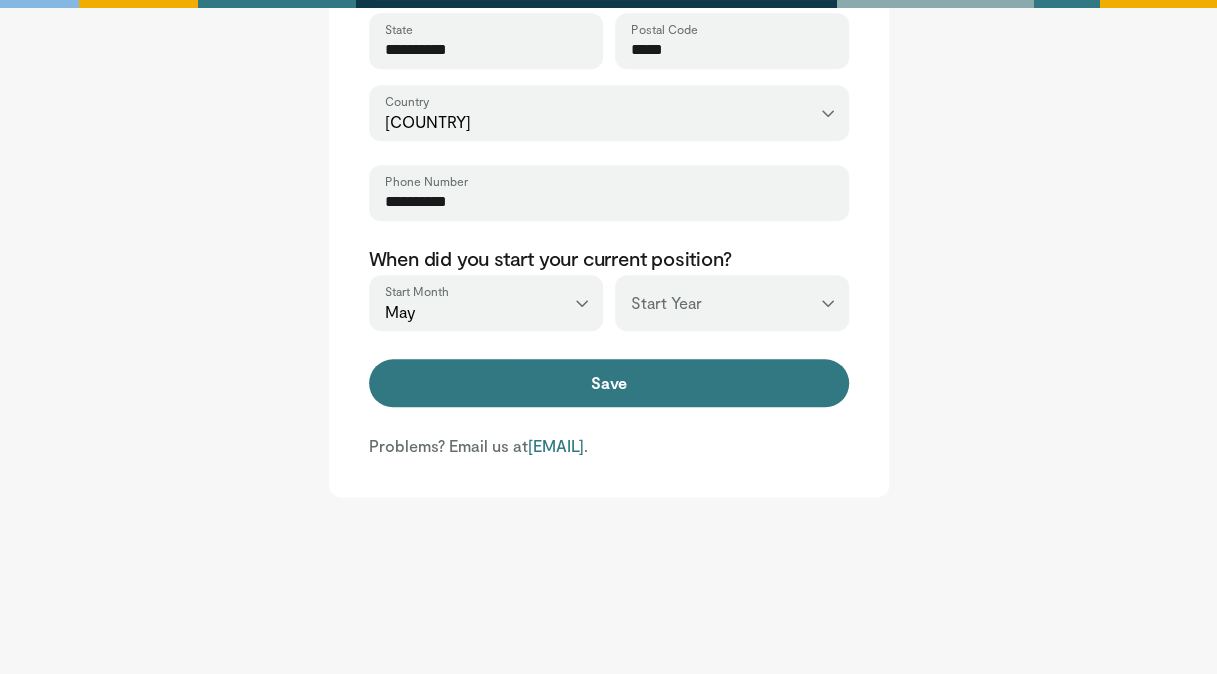 click on "***
****
****
****
****
****
****
****
****
****
****
****
****
****
****
****
****
****
****
****
****
****
****
****
****
****
****
****
****
**** **** **** **** ****" at bounding box center (732, 303) 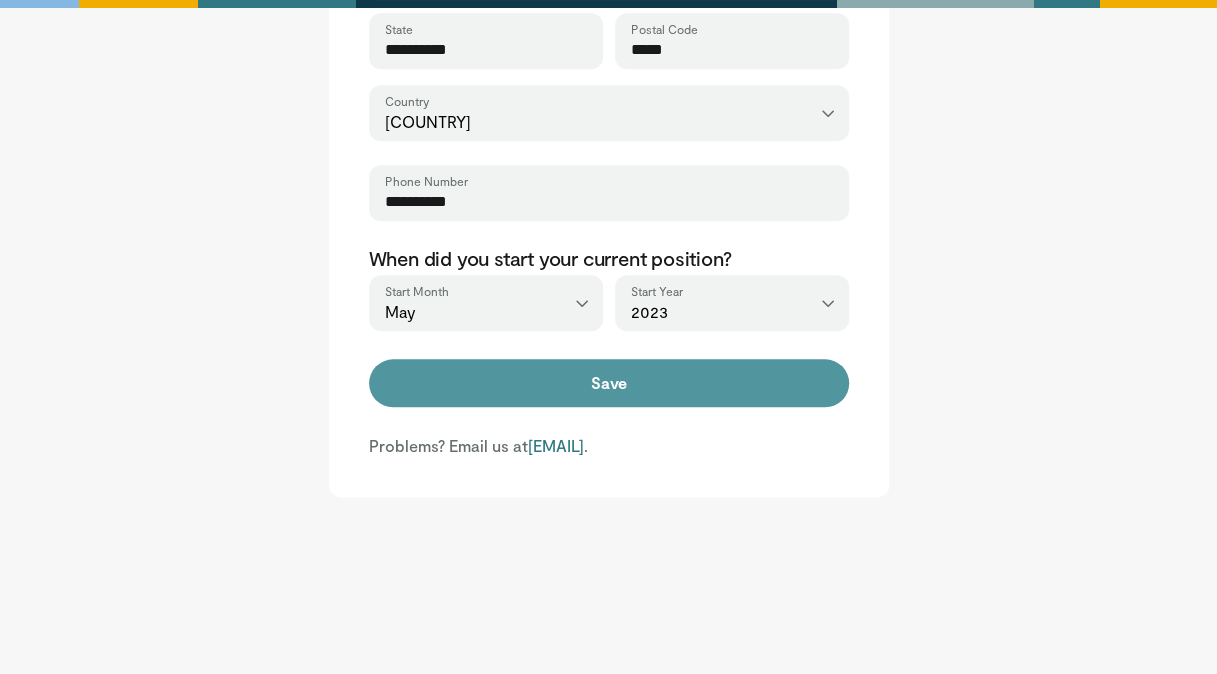 click on "Save" at bounding box center [609, 383] 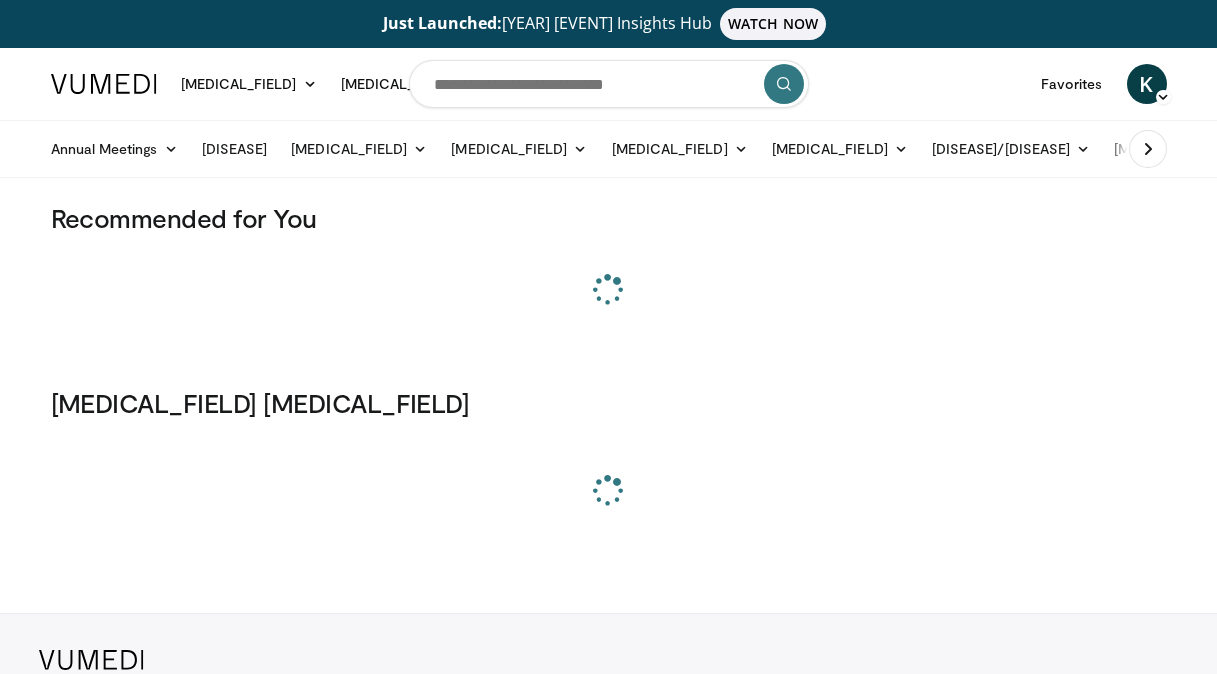 scroll, scrollTop: 0, scrollLeft: 0, axis: both 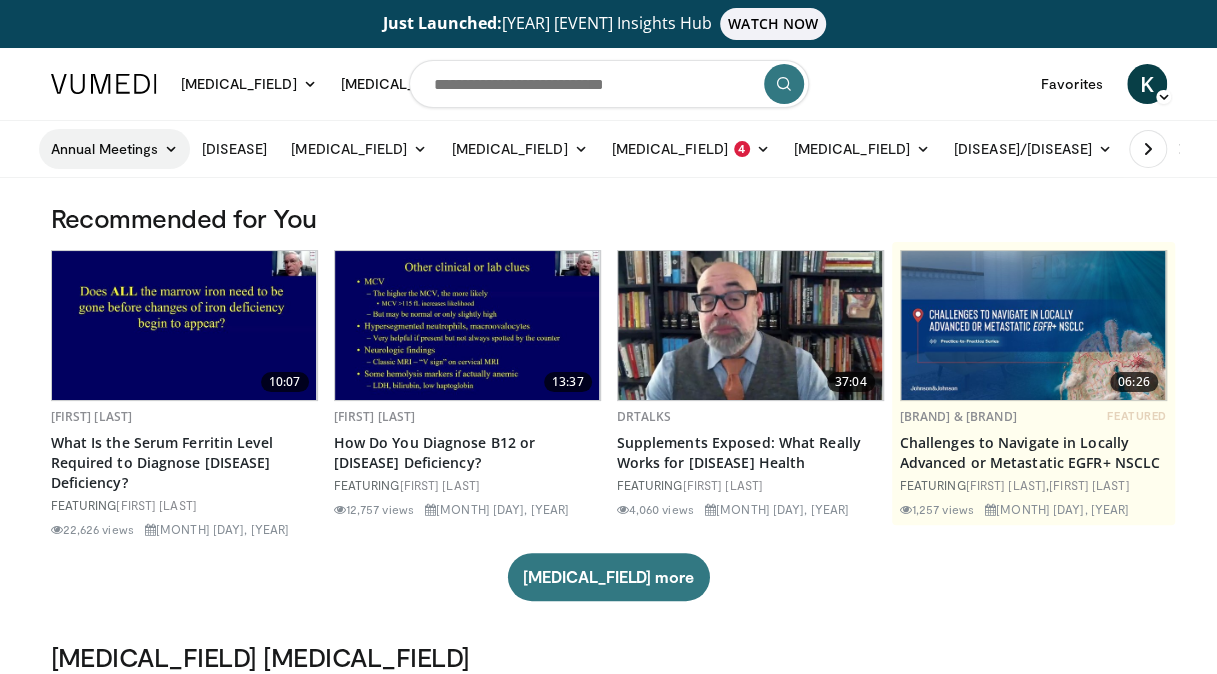 click at bounding box center (171, 149) 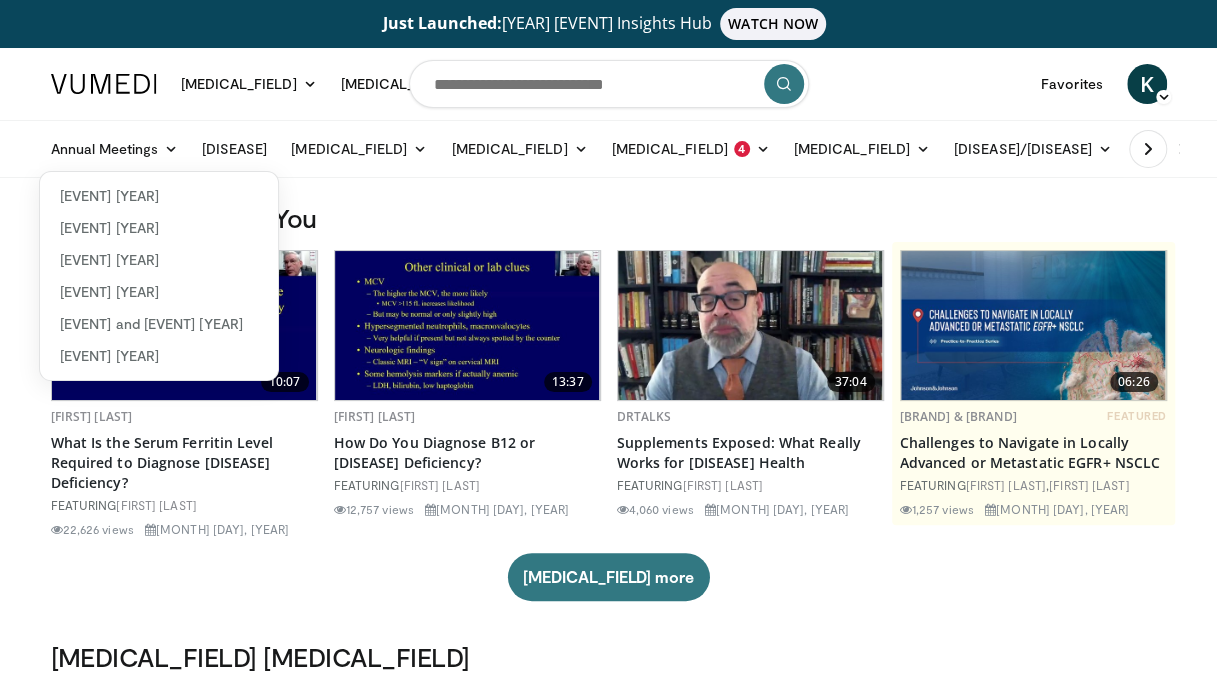 click on "Recommended for You" at bounding box center (609, 218) 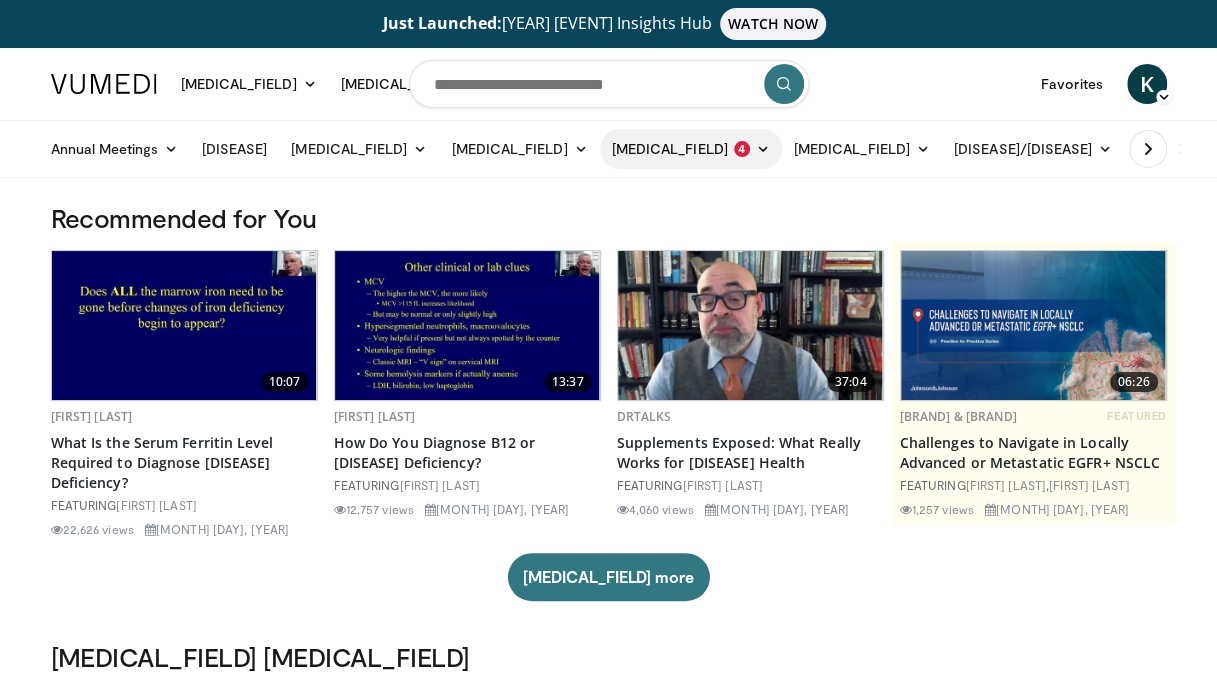 click on "GU
4" at bounding box center [691, 149] 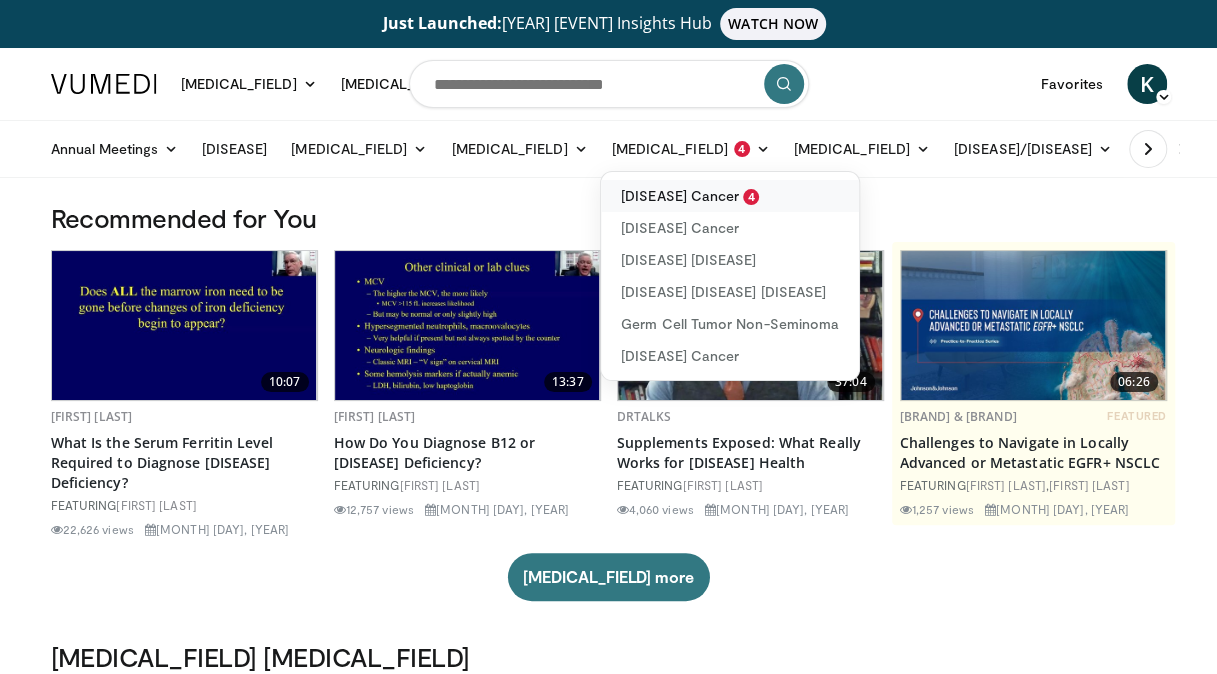 click on "Bladder Cancer 4" at bounding box center (730, 196) 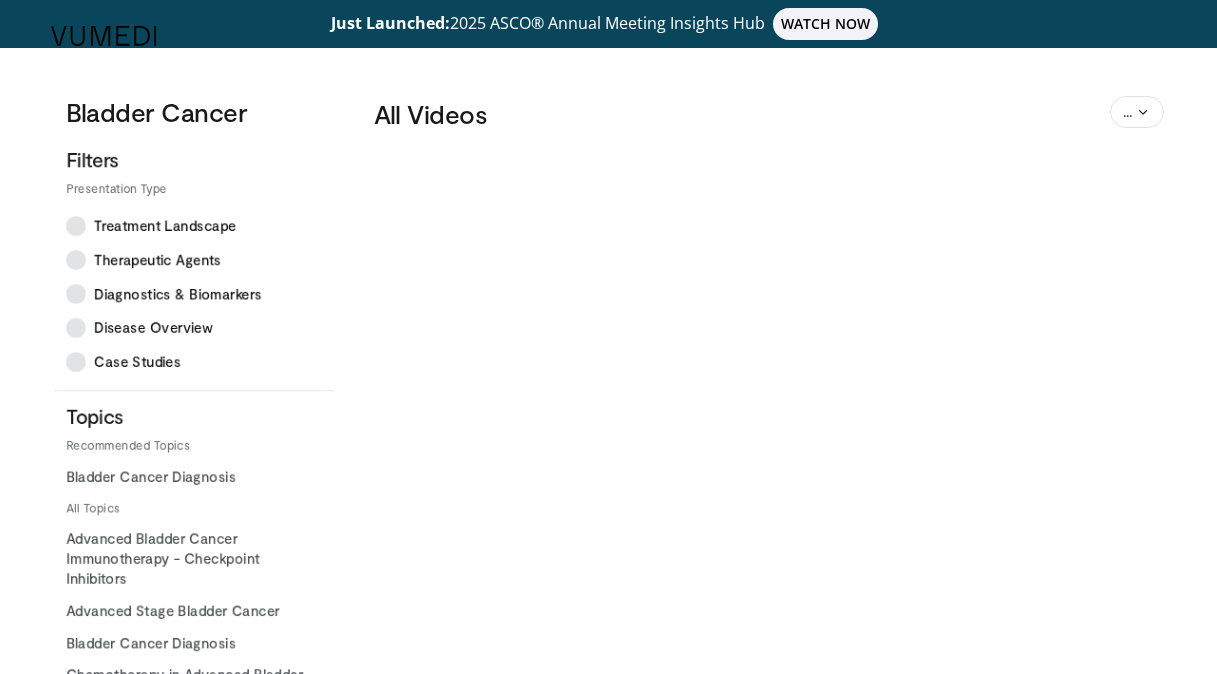 scroll, scrollTop: 0, scrollLeft: 0, axis: both 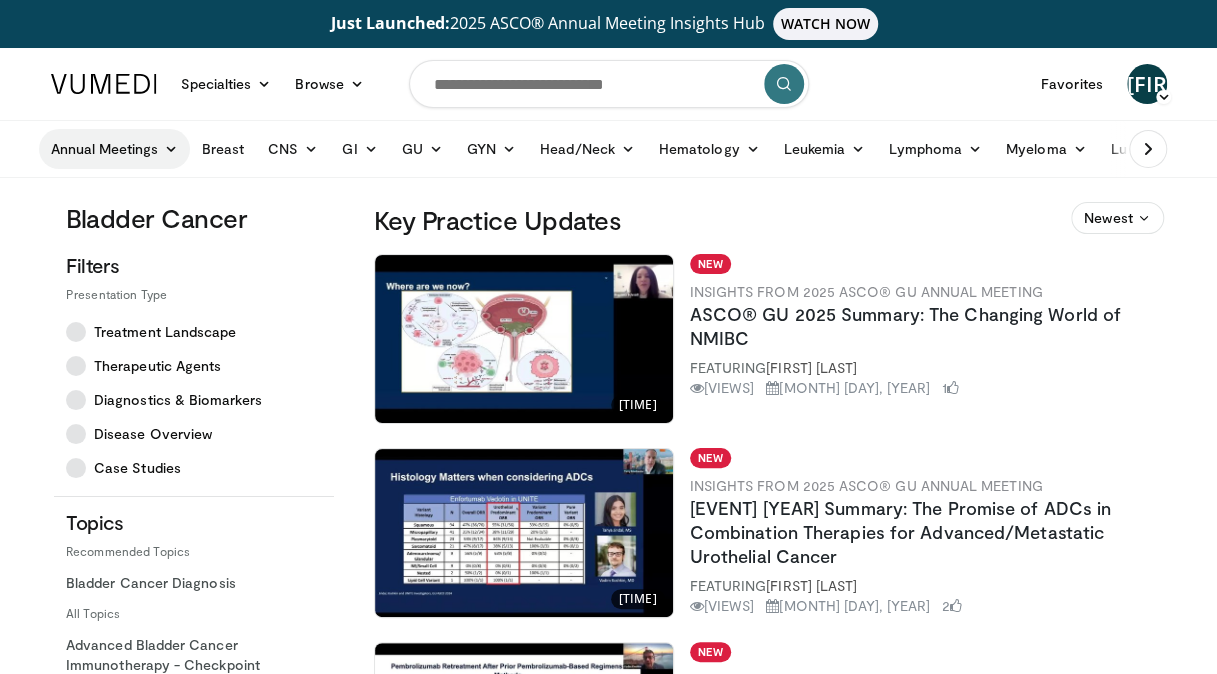 click on "Annual Meetings" at bounding box center [114, 149] 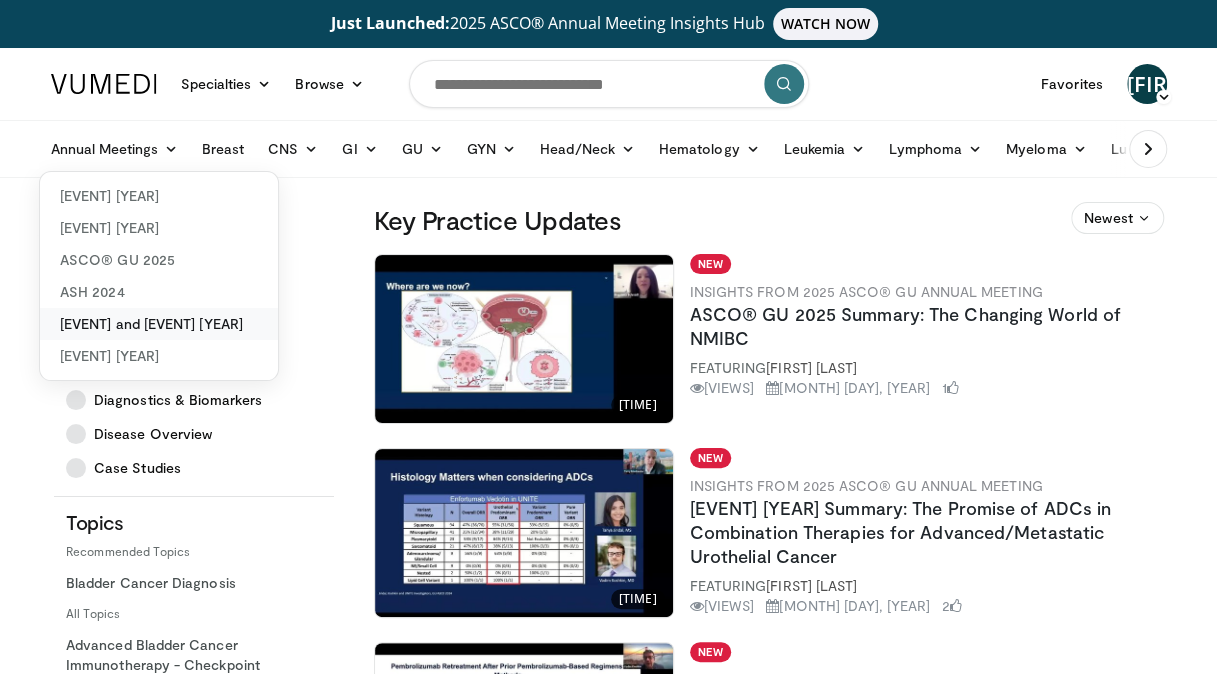 click on "ESGO and SGO 2025" at bounding box center [159, 324] 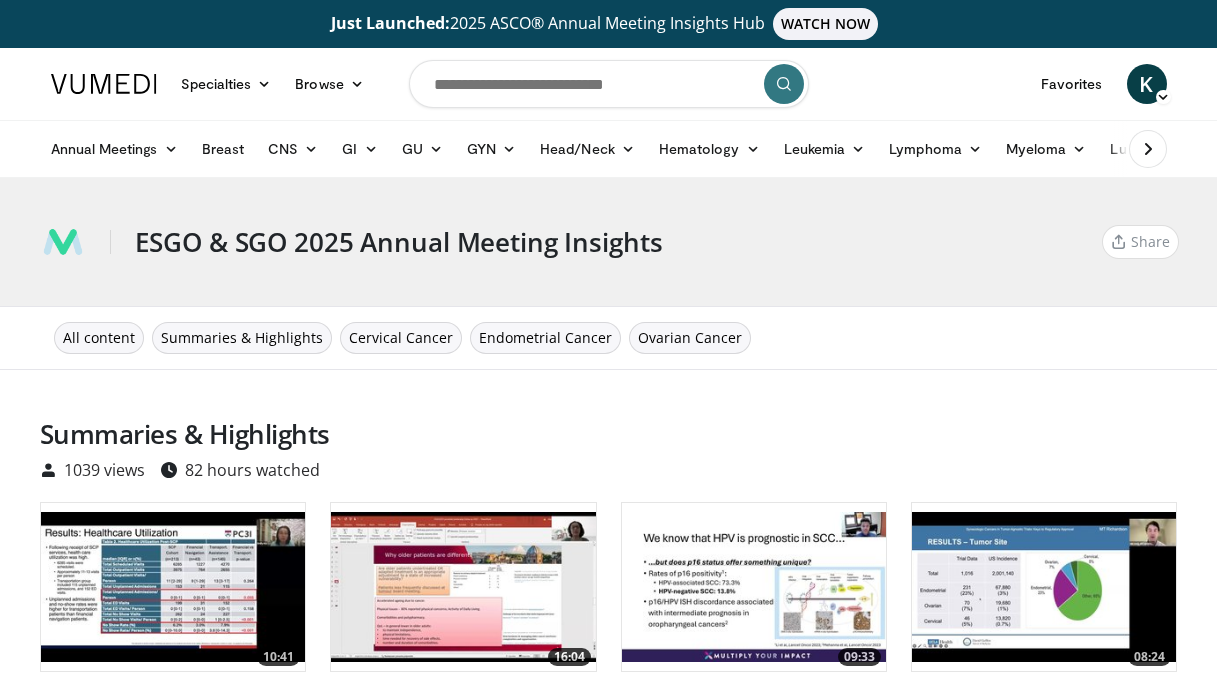 scroll, scrollTop: 0, scrollLeft: 0, axis: both 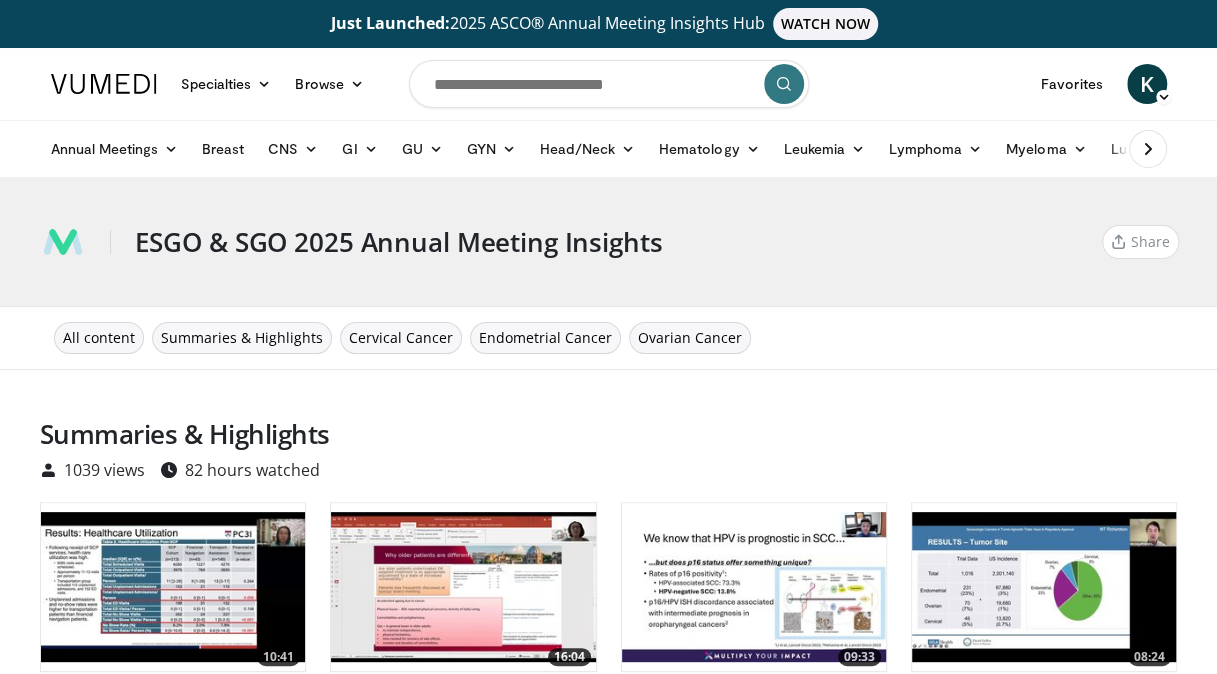 click at bounding box center (609, 84) 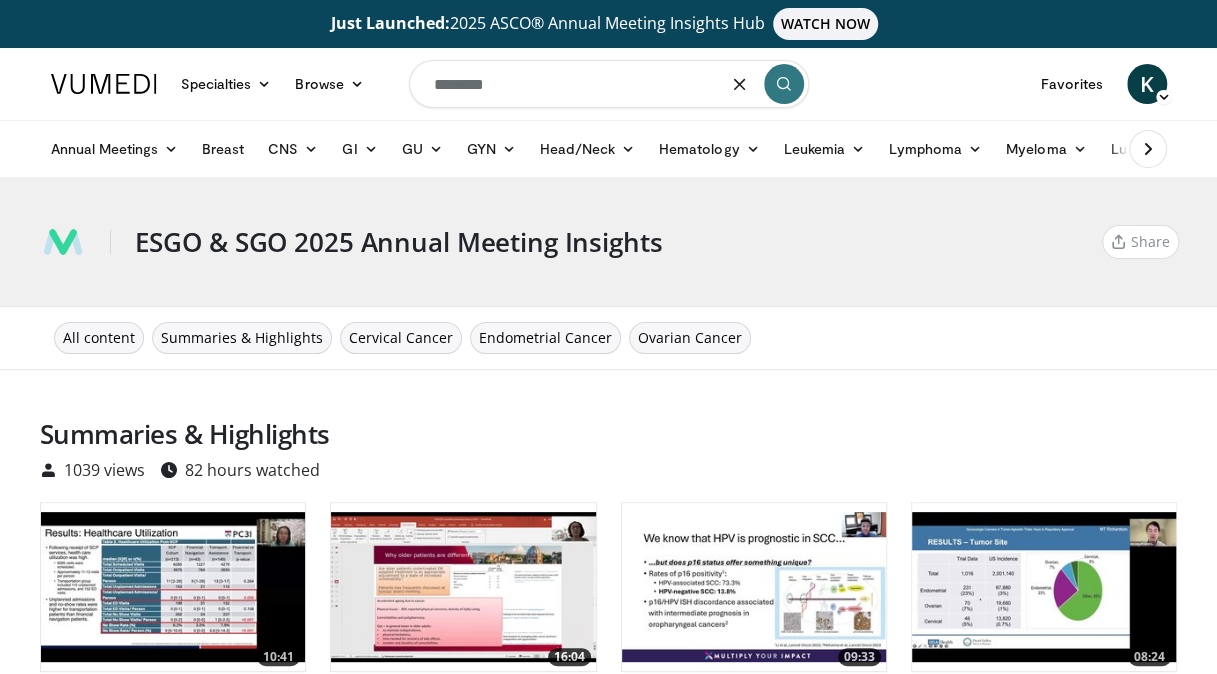 type on "********" 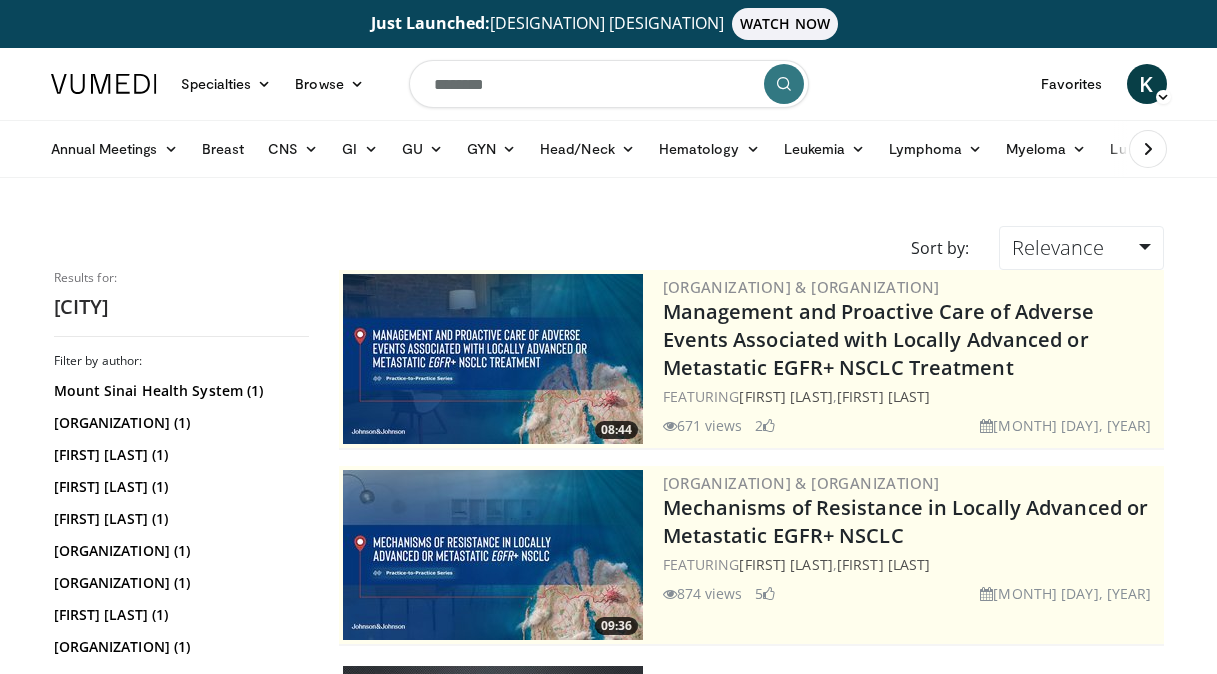 scroll, scrollTop: 0, scrollLeft: 0, axis: both 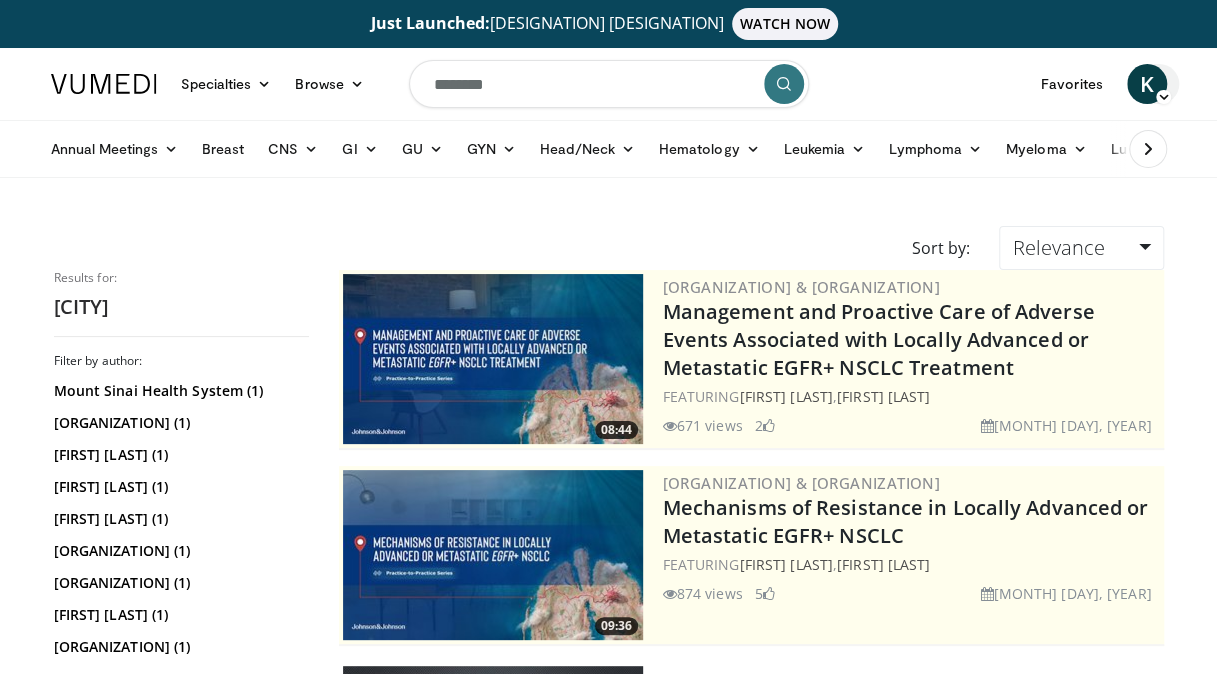 click on "[FIRST]" at bounding box center (1147, 84) 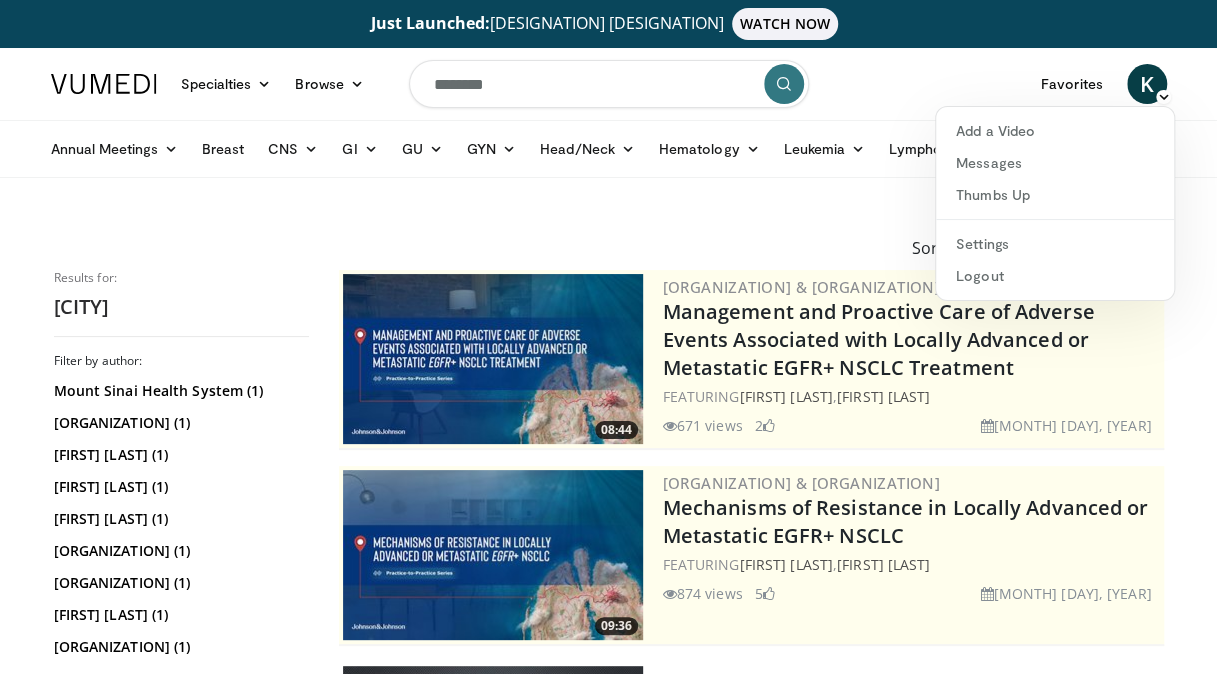 click on "Just Launched:  2025 ASCO® Annual Meeting Insights Hub WATCH NOW
Specialties
Adult & Family Medicine
Allergy, Asthma, Immunology
Anesthesiology
Cardiology
Dental
Dermatology
Endocrinology
Gastroenterology & Hepatology
General Surgery
Hematology & Oncology
Infectious Disease
Nephrology
Neurology
Neurosurgery
Obstetrics & Gynecology
Ophthalmology
Oral Maxillofacial
Orthopaedics
Otolaryngology
Pediatrics
Plastic Surgery" at bounding box center [608, 1018] 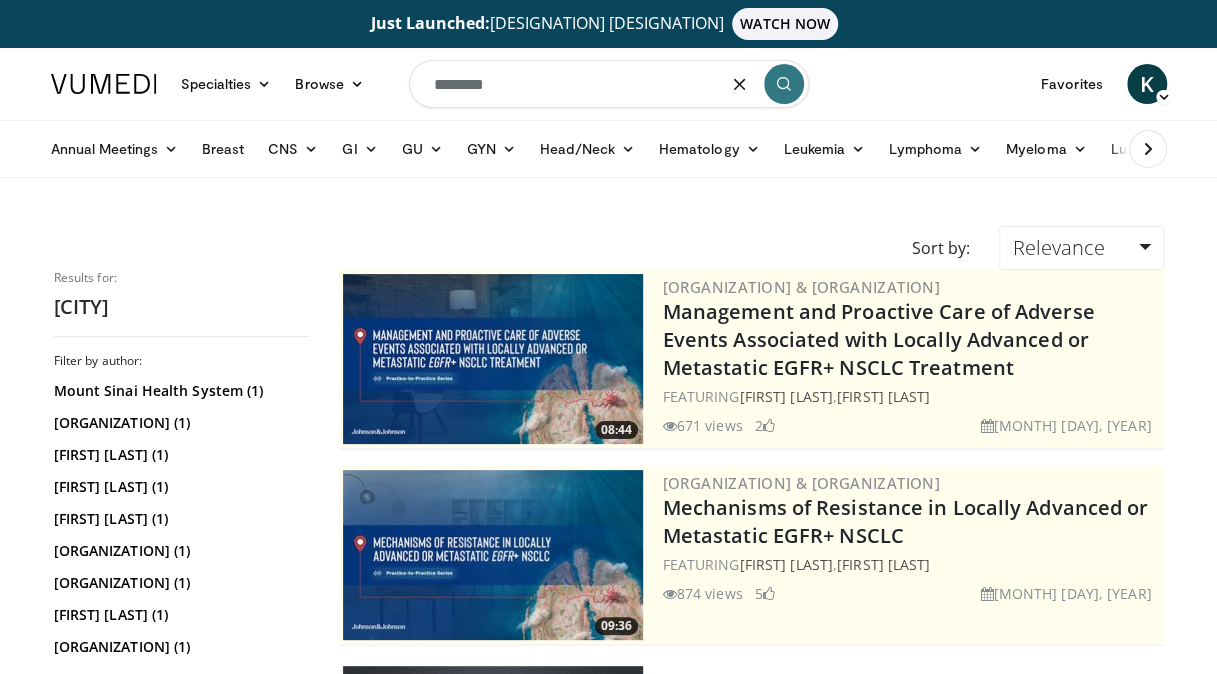 drag, startPoint x: 533, startPoint y: 89, endPoint x: 252, endPoint y: 112, distance: 281.9397 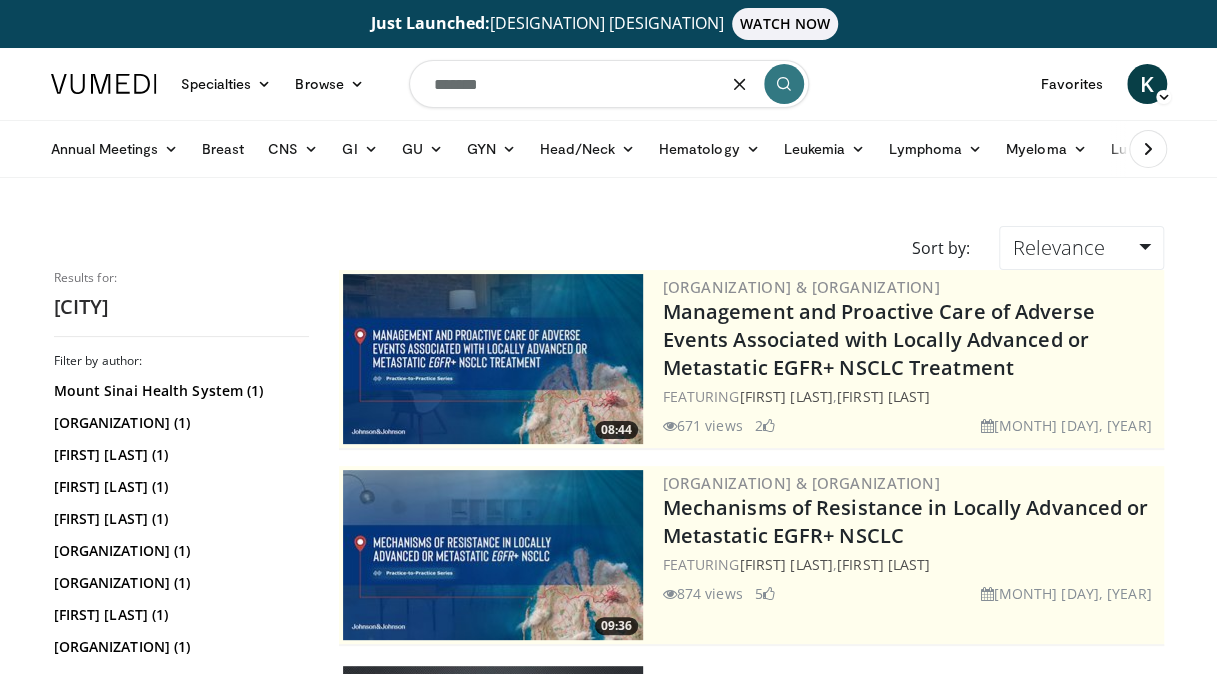 type on "*******" 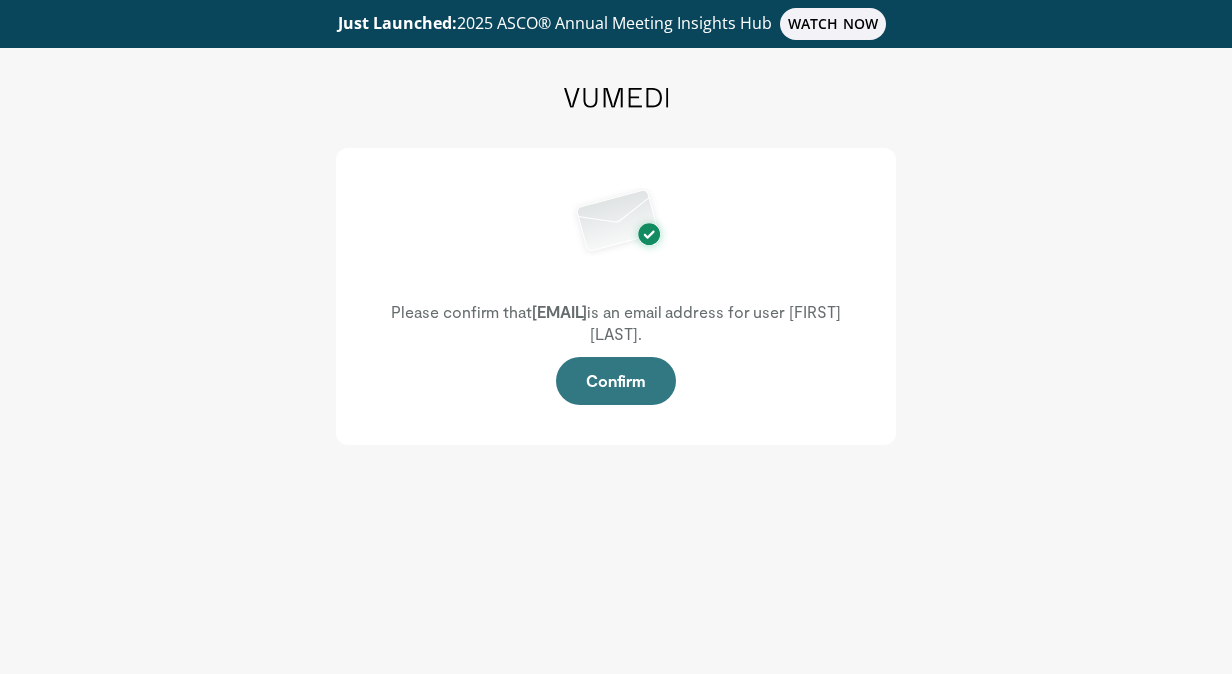scroll, scrollTop: 0, scrollLeft: 0, axis: both 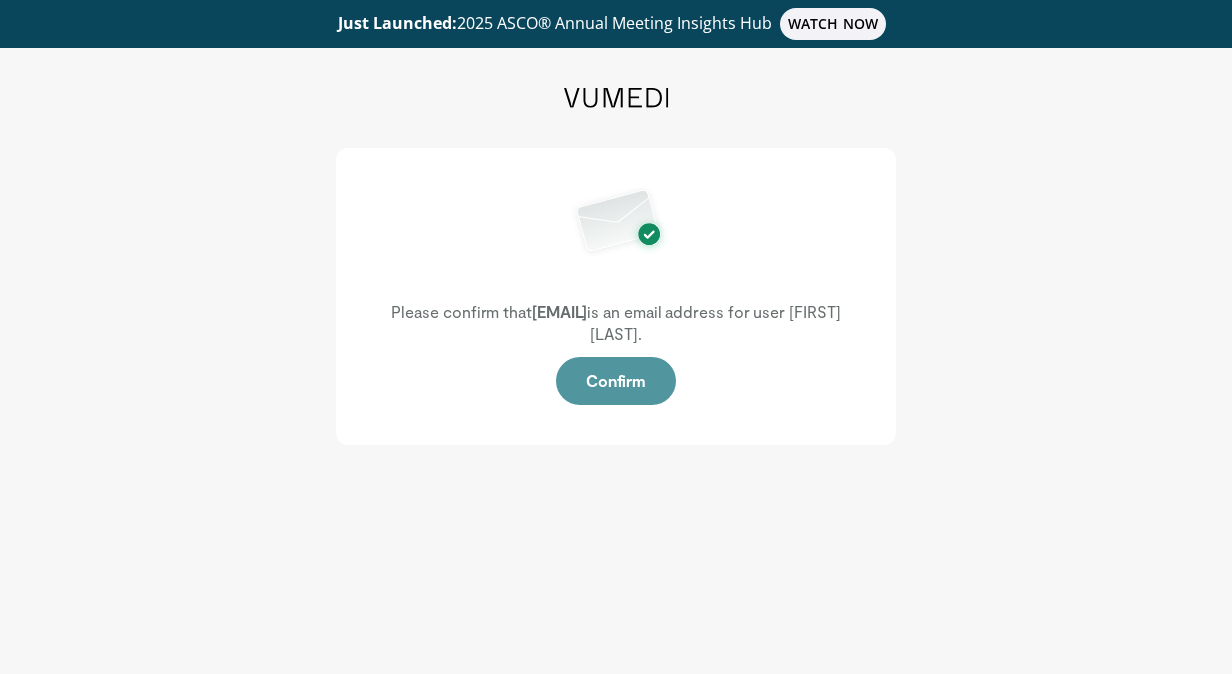 click on "Confirm" at bounding box center (616, 381) 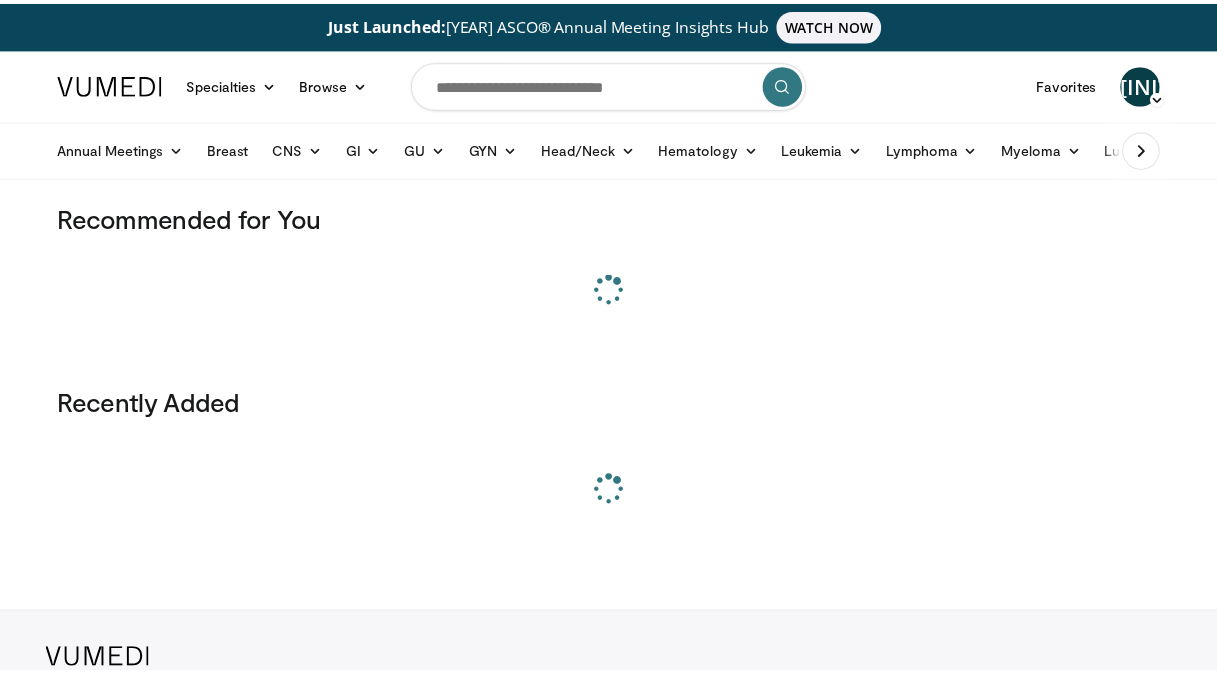 scroll, scrollTop: 0, scrollLeft: 0, axis: both 